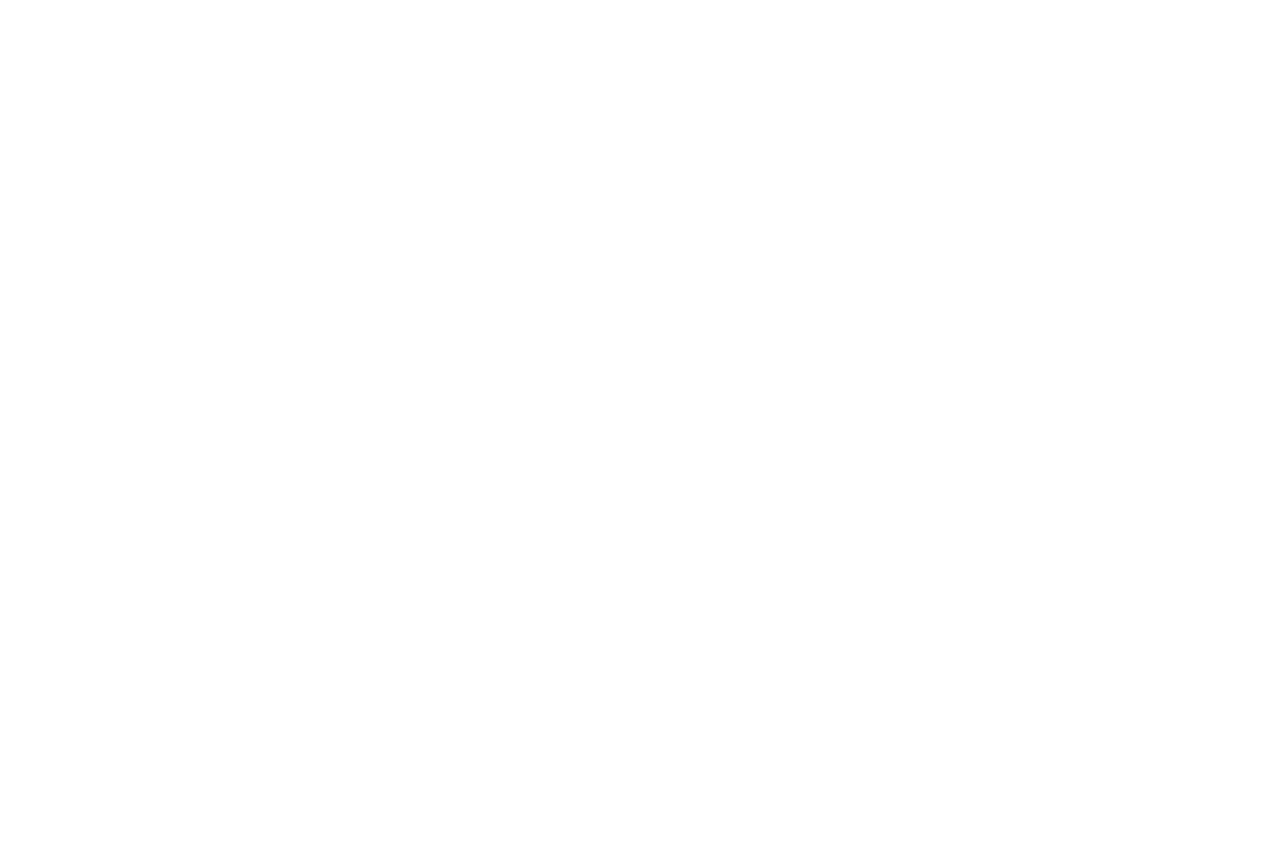 scroll, scrollTop: 0, scrollLeft: 0, axis: both 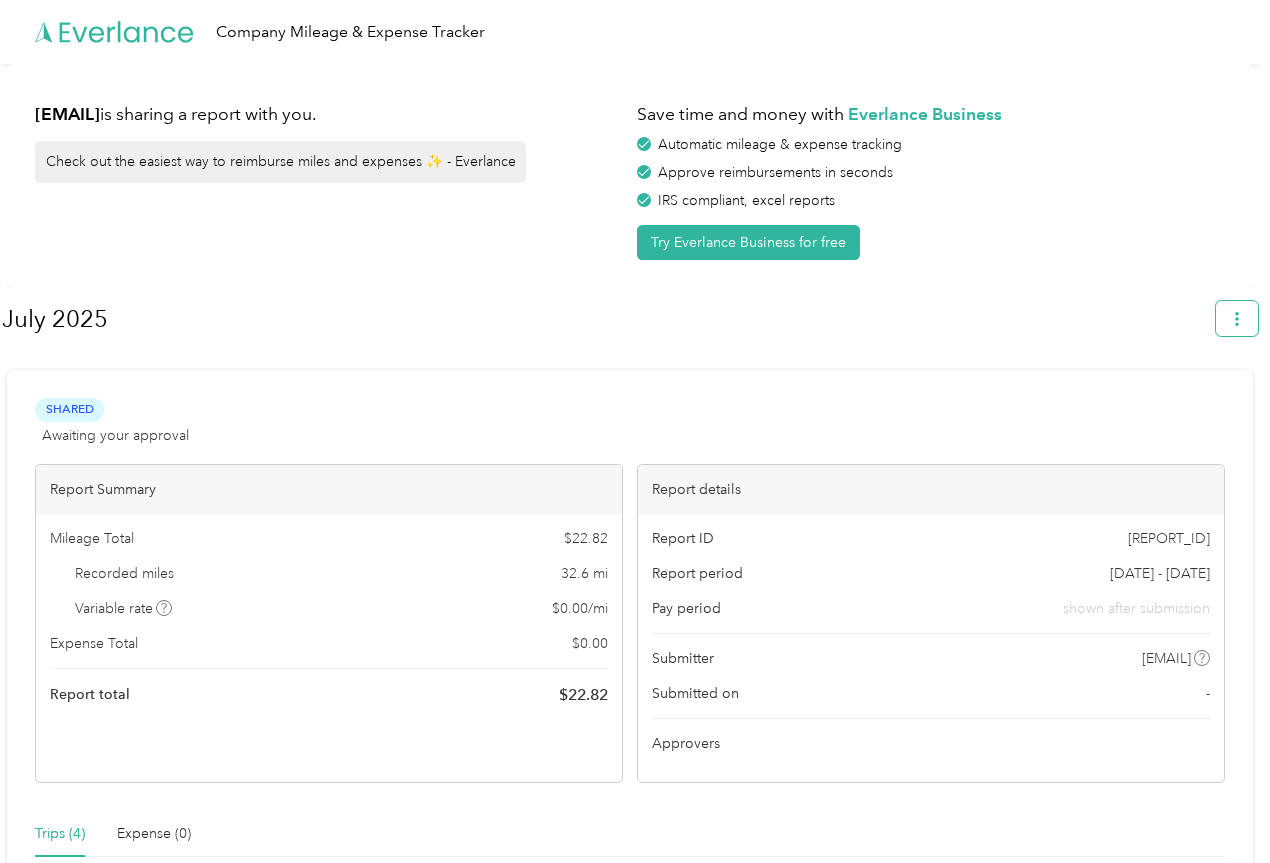 click at bounding box center (1237, 318) 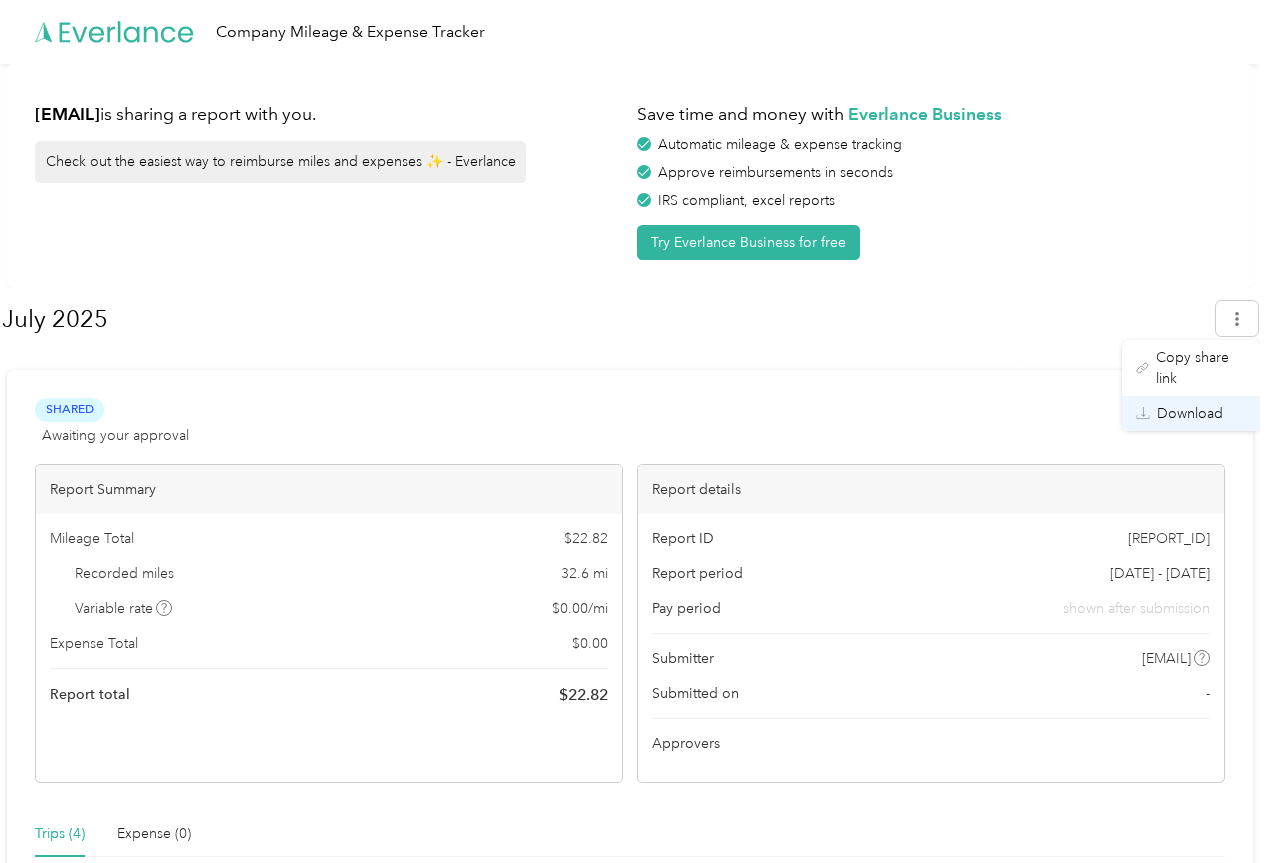 click on "Download" at bounding box center (1190, 413) 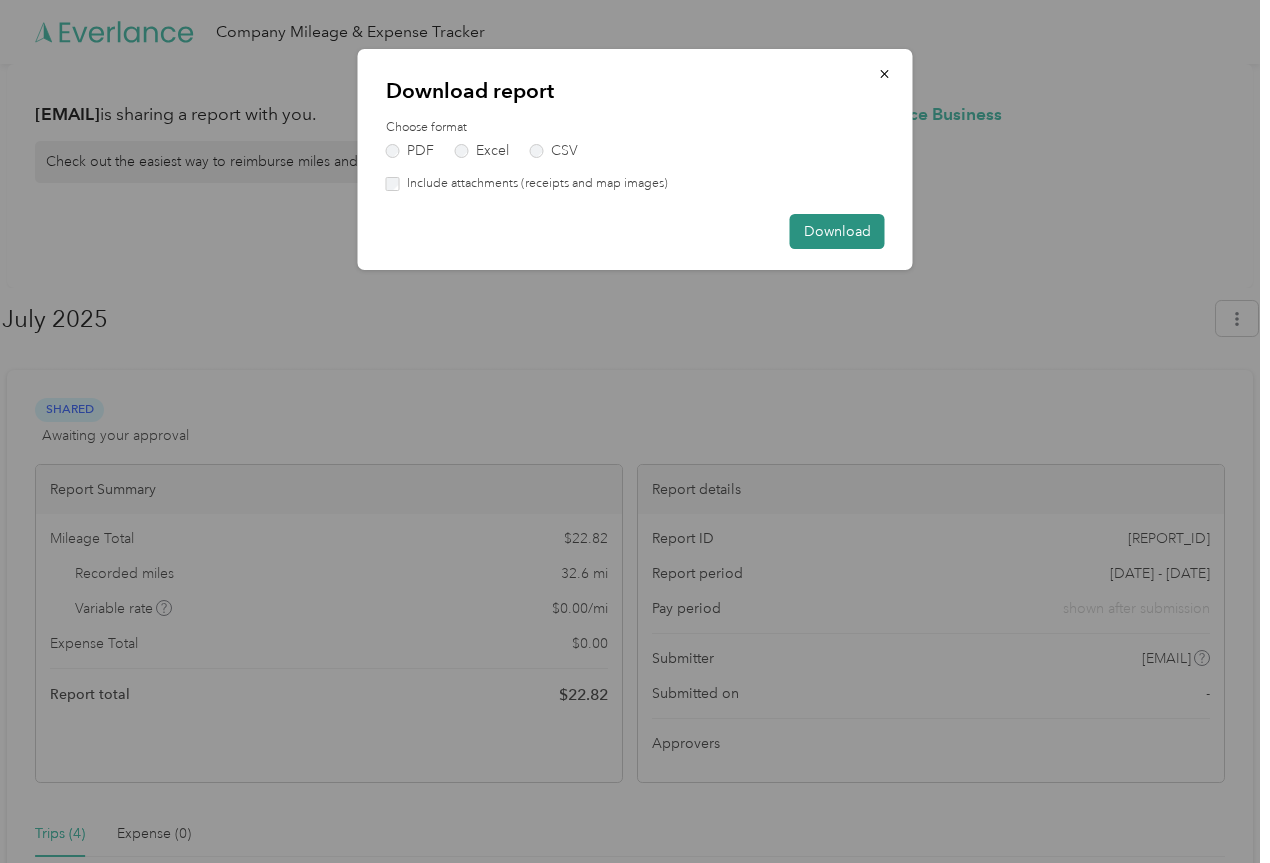 click on "Download" at bounding box center [837, 231] 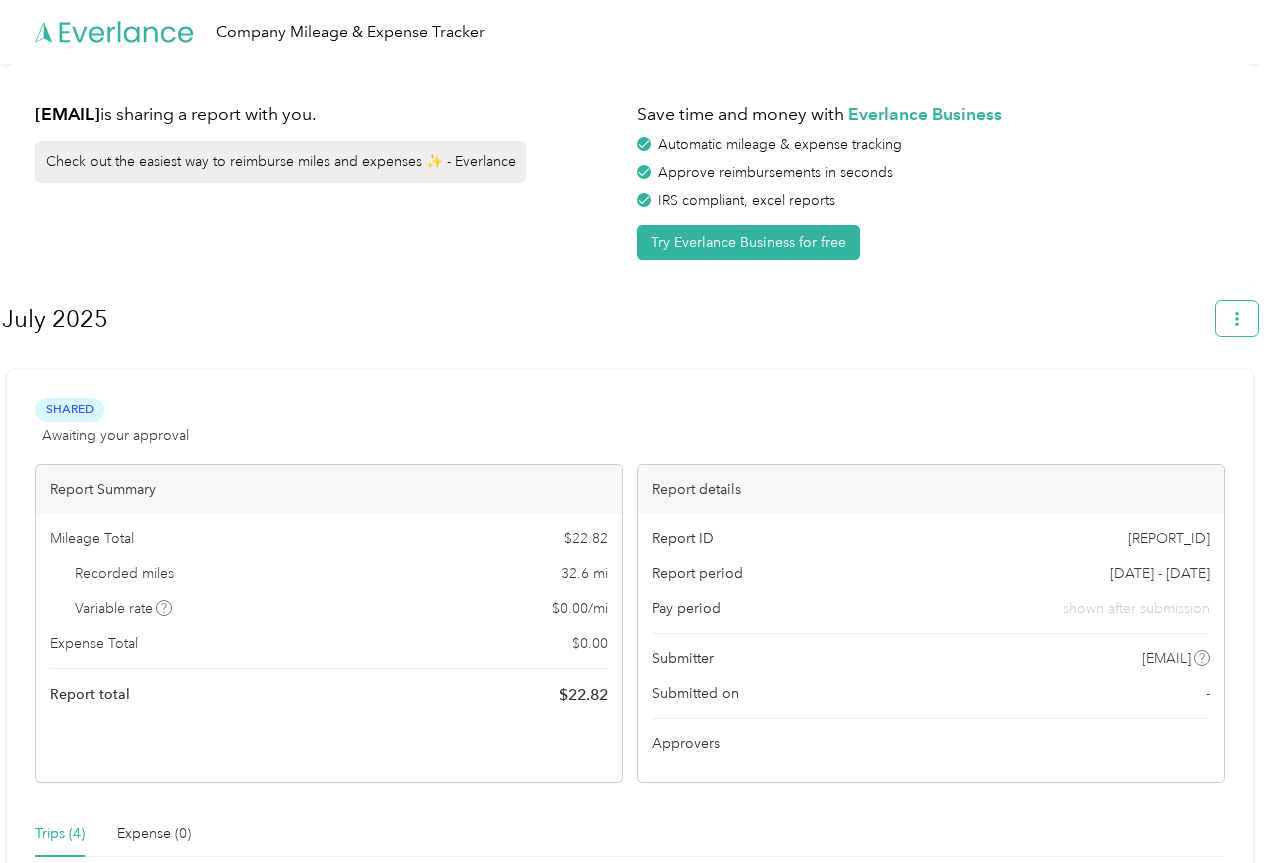 click at bounding box center (1237, 318) 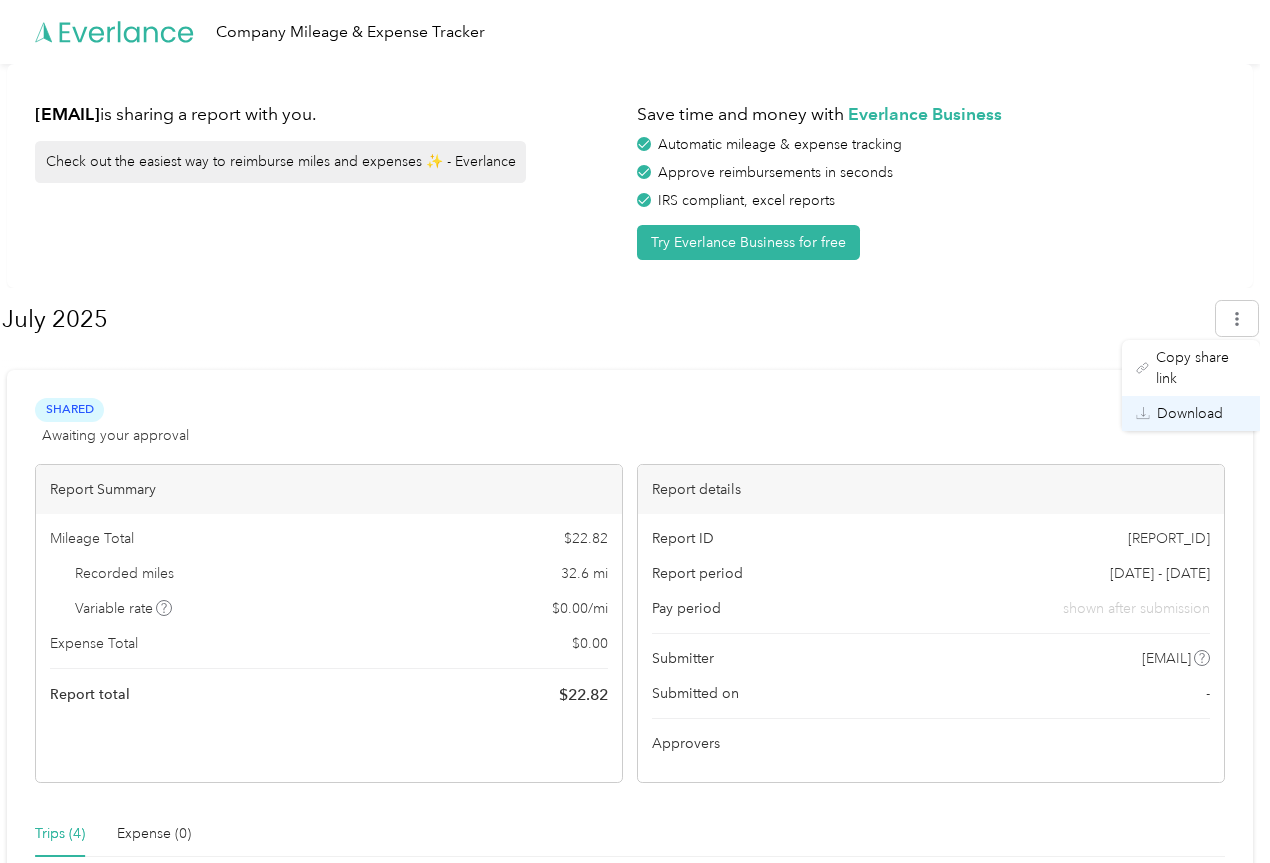 click on "Download" at bounding box center [1190, 413] 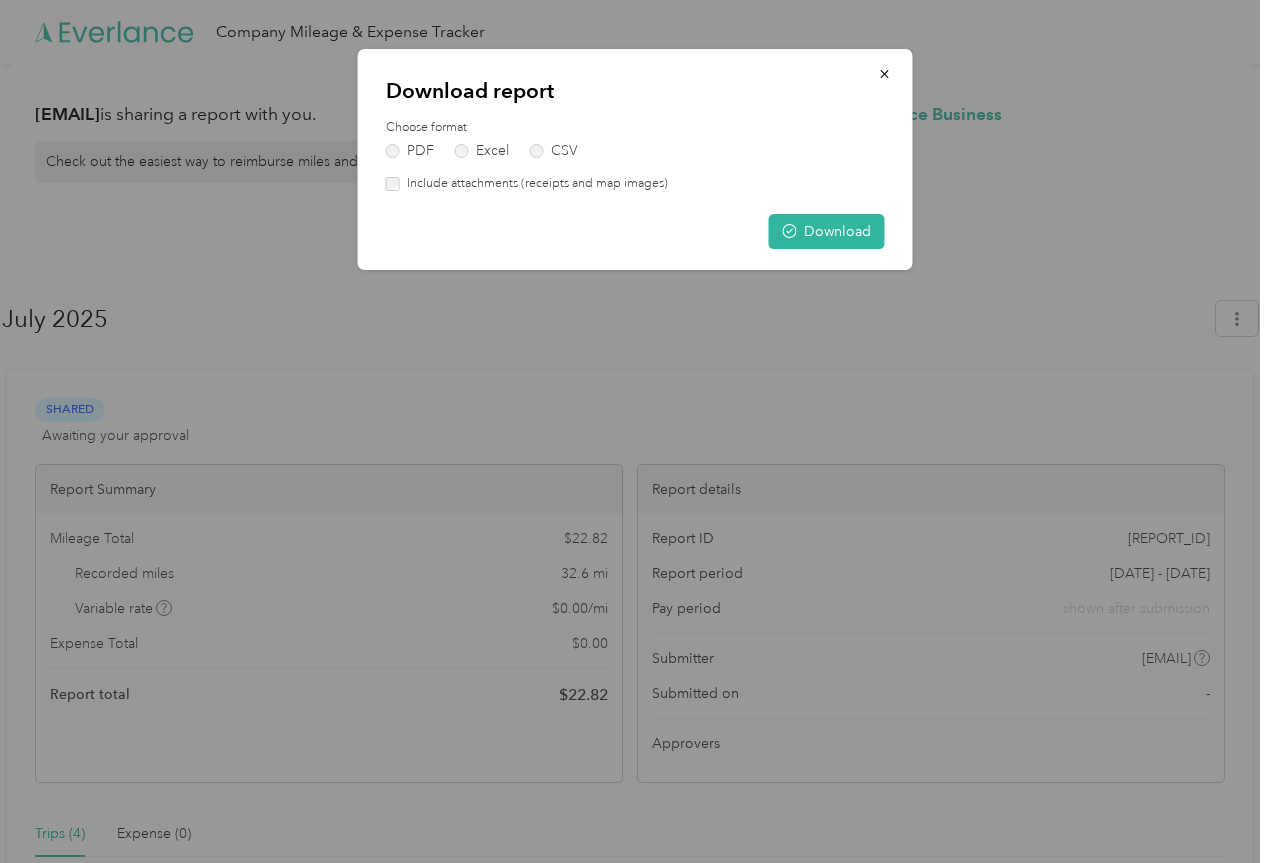 click on "Include attachments (receipts and map images)" at bounding box center (534, 184) 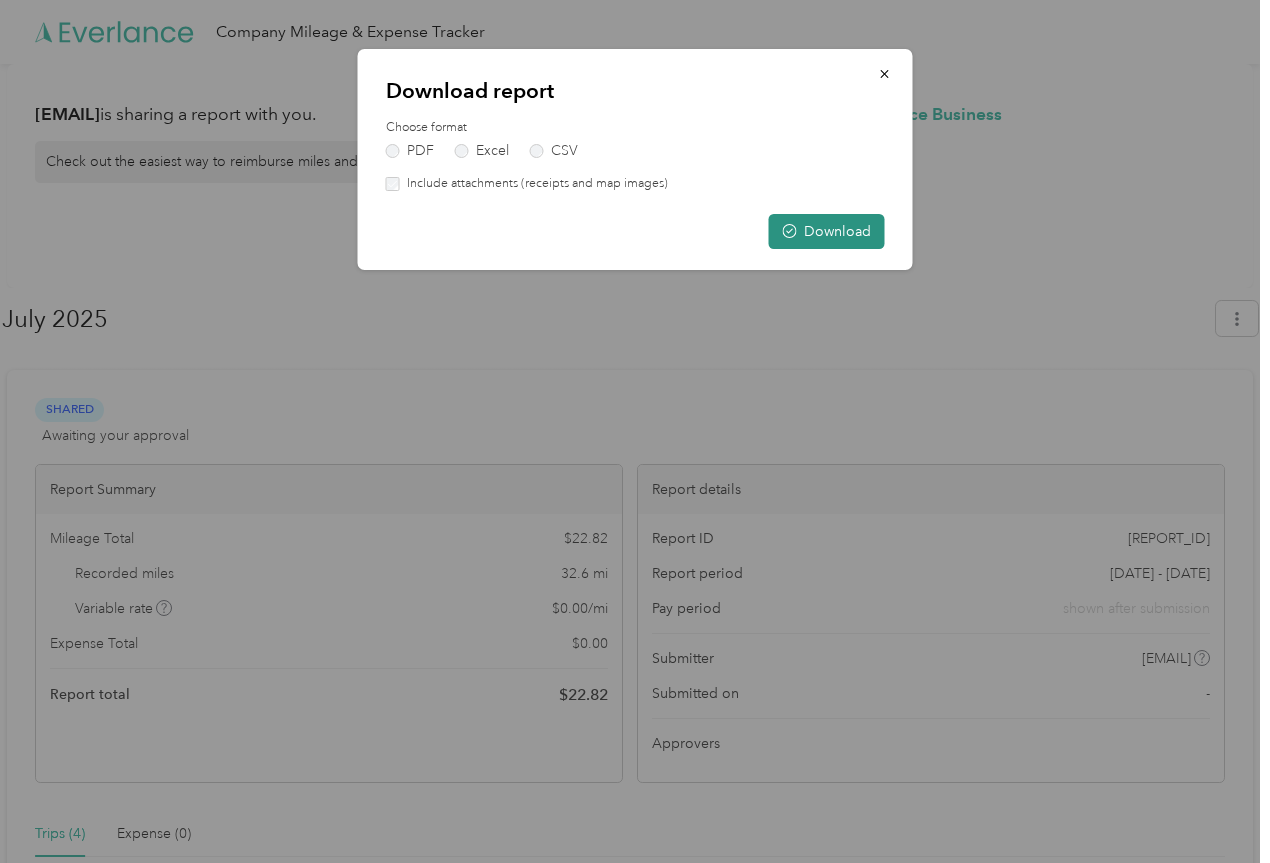 click on "Download" at bounding box center [827, 231] 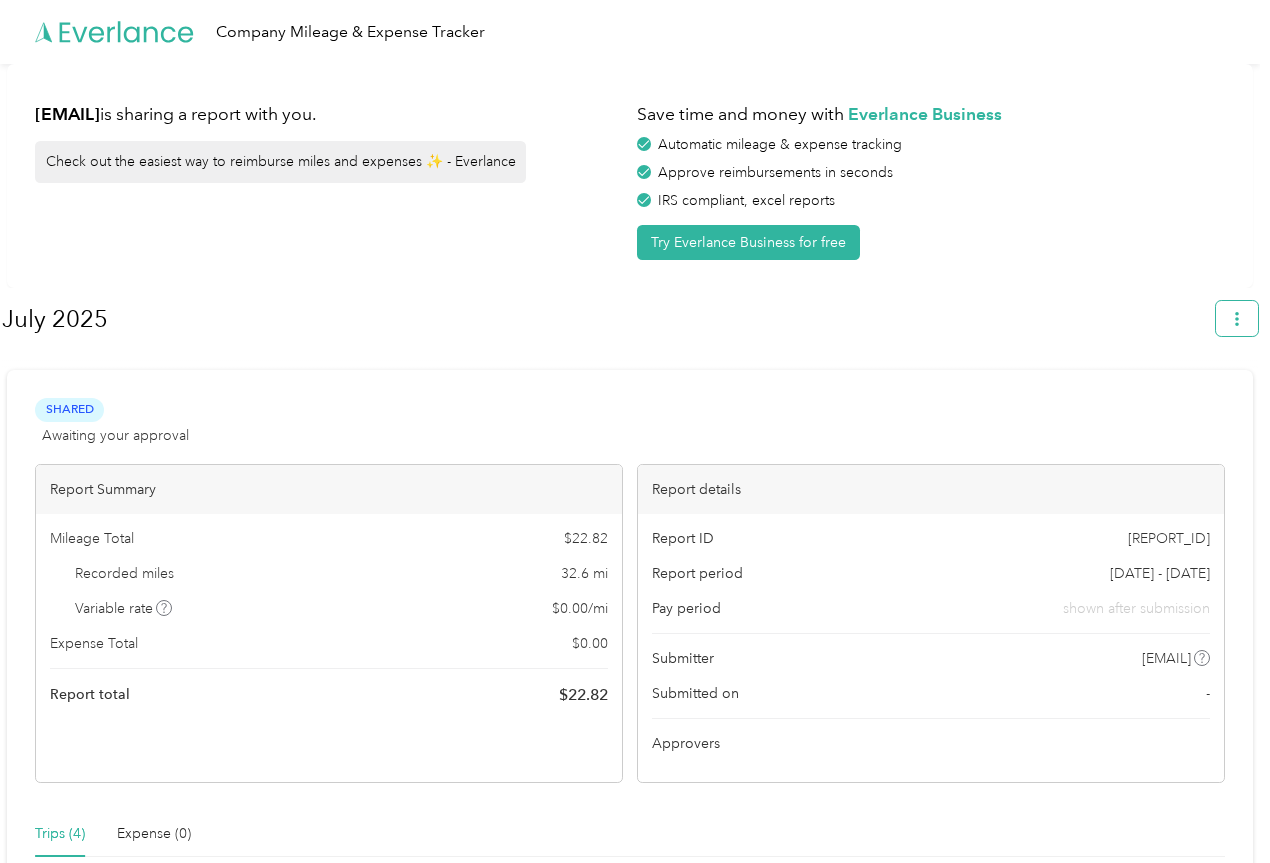 click at bounding box center [1237, 318] 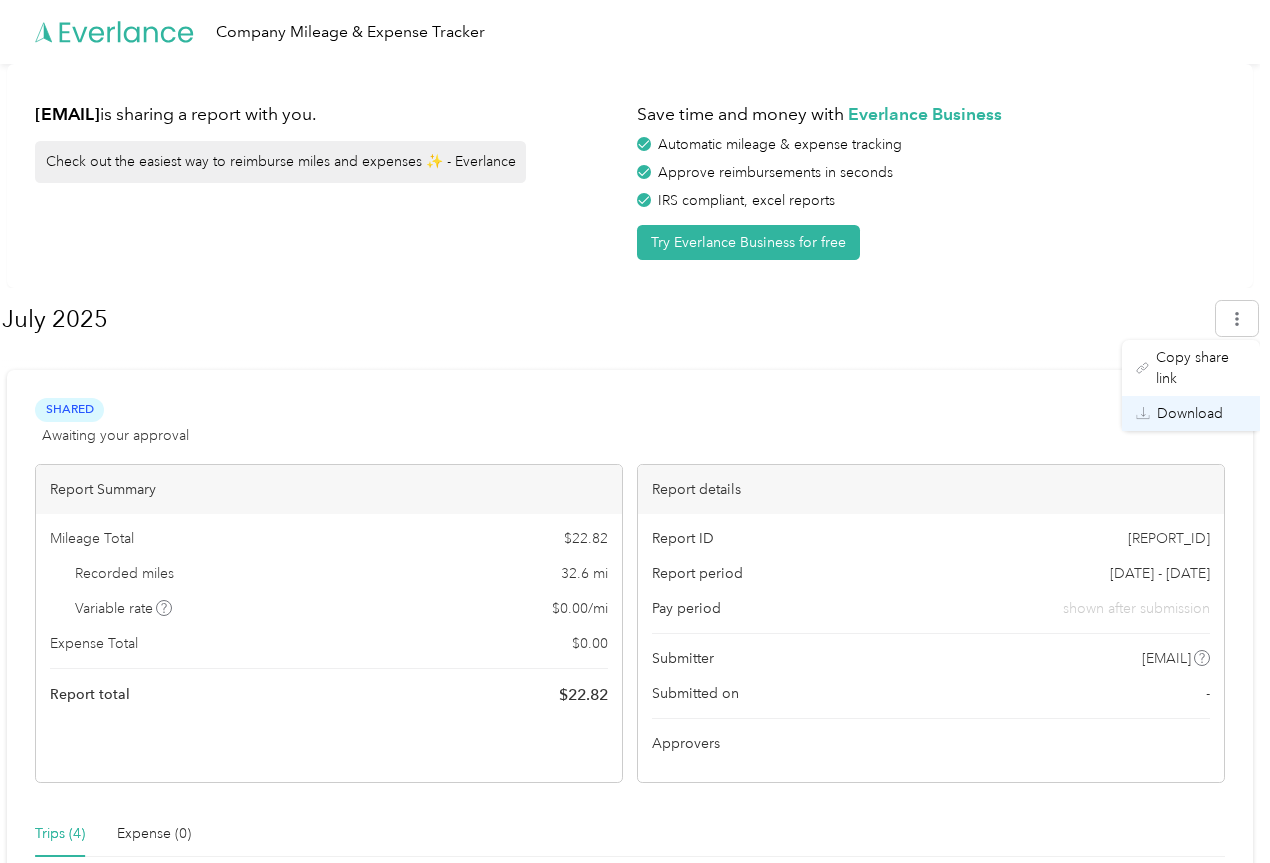 click 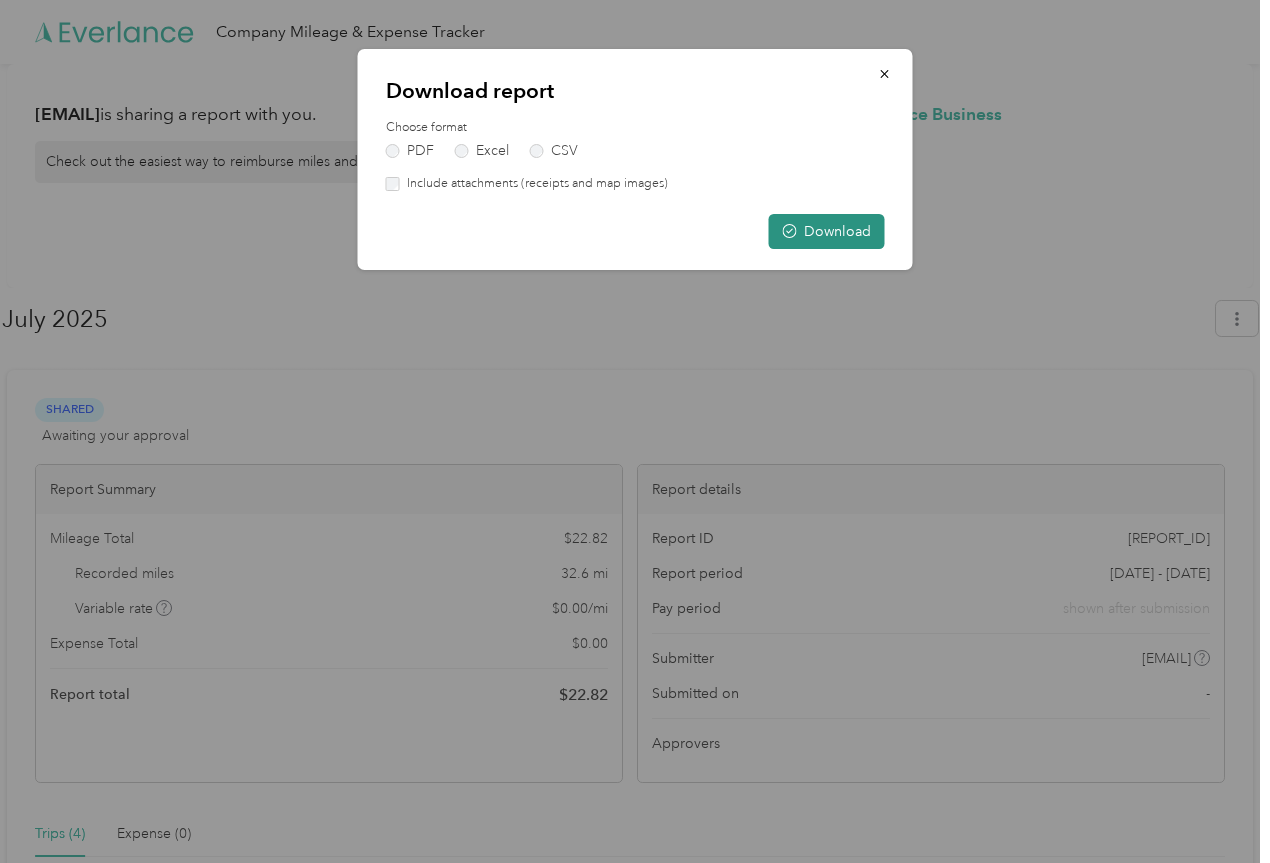 click on "Download" at bounding box center [827, 231] 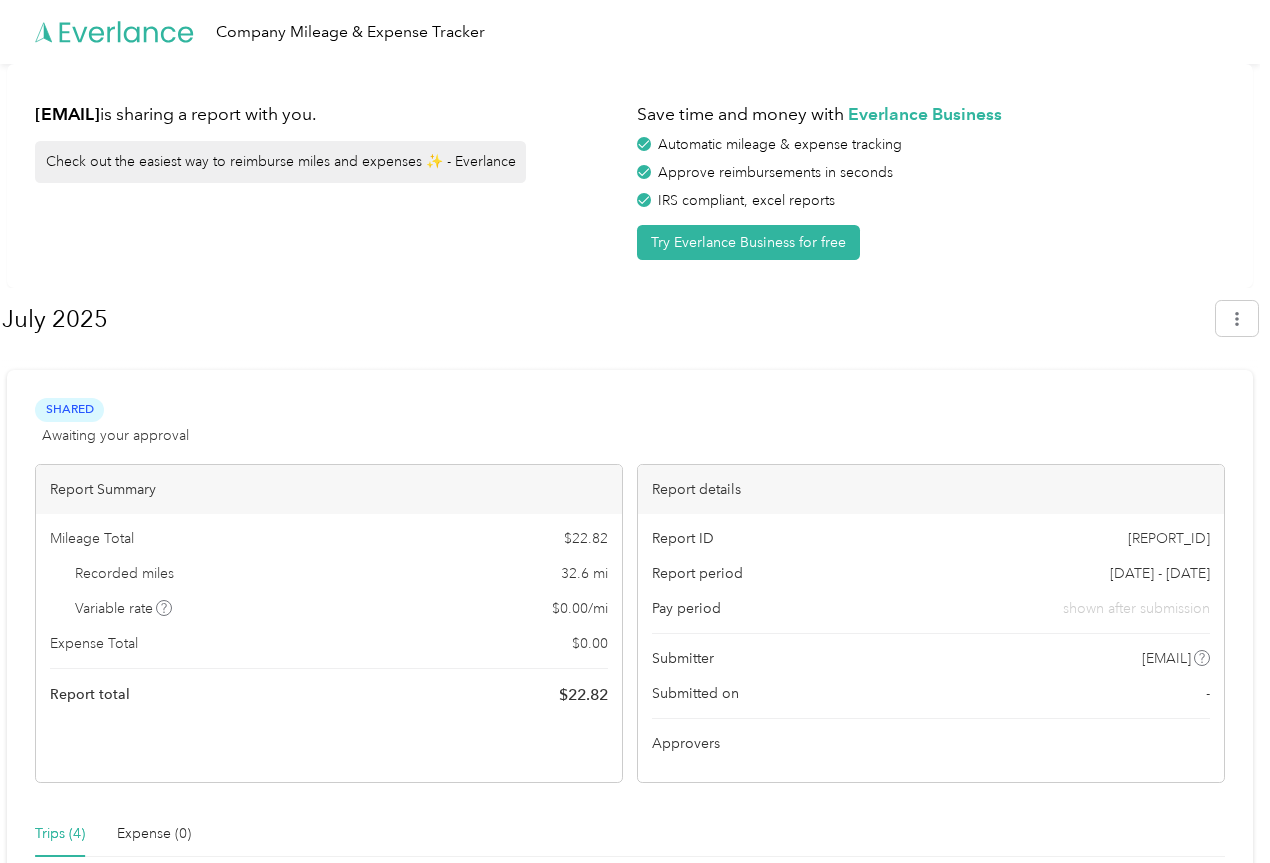 click on "Shared Awaiting your approval View  activity & comments Report Summary Mileage Total $ 22.82 Recorded miles 32.6   mi Variable rate   $ 0.00 / mi Expense Total $ 0.00 Report total $ 22.82 Report details Report ID [REPORT_ID] Report period [DATE] - [DATE] Pay period shown after submission Submitter [EMAIL] Submitted on - Approvers Trips (4) Expense (0) Miles Trip Date Value Location Track Method Purpose Notes Tags                     9 7-29-2025 $6.30 03:45 pm GMWP 04:15 pm [NUMBER] [STREET], [CITY], [STATE], [COUNTRY] Manual Work - 11.4 7-18-2025 $7.98 11:00 am [NUMBER] [STREET], [CITY], [STATE], [COUNTRY] 11:30 am GMWP Manual Work - 0.3 7-18-2025 $0.21 10:30 am [NUMBER] [STREET], [CITY], [STATE], [COUNTRY] 11:00 am [NUMBER] [STREET], [CITY], [STATE], [COUNTRY] Manual Work - Showing  4  total trips" at bounding box center (630, 879) 